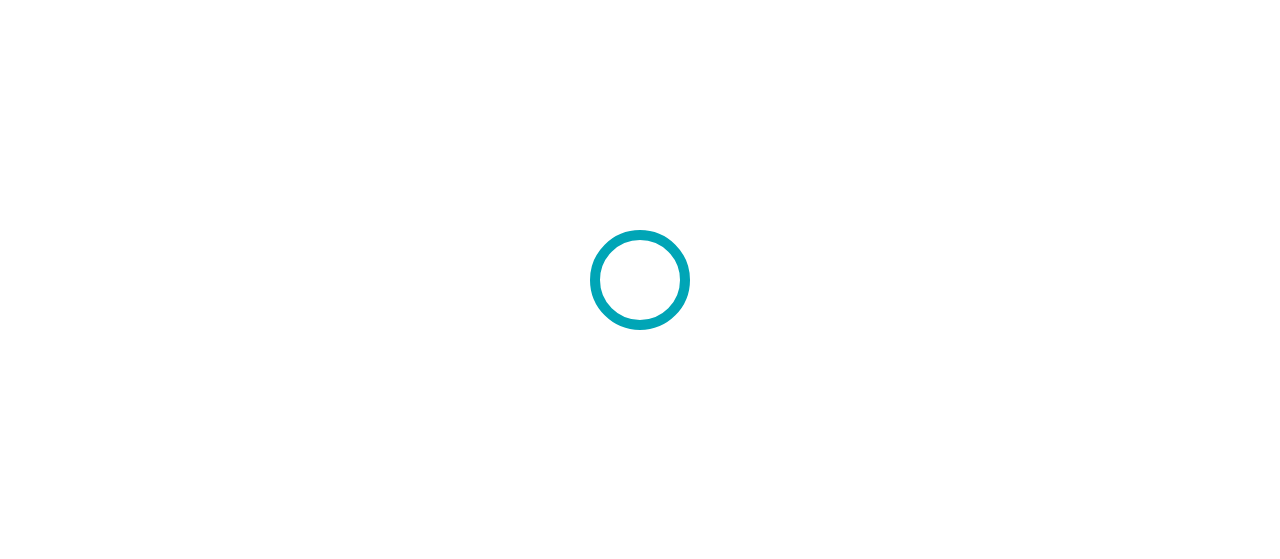 scroll, scrollTop: 0, scrollLeft: 0, axis: both 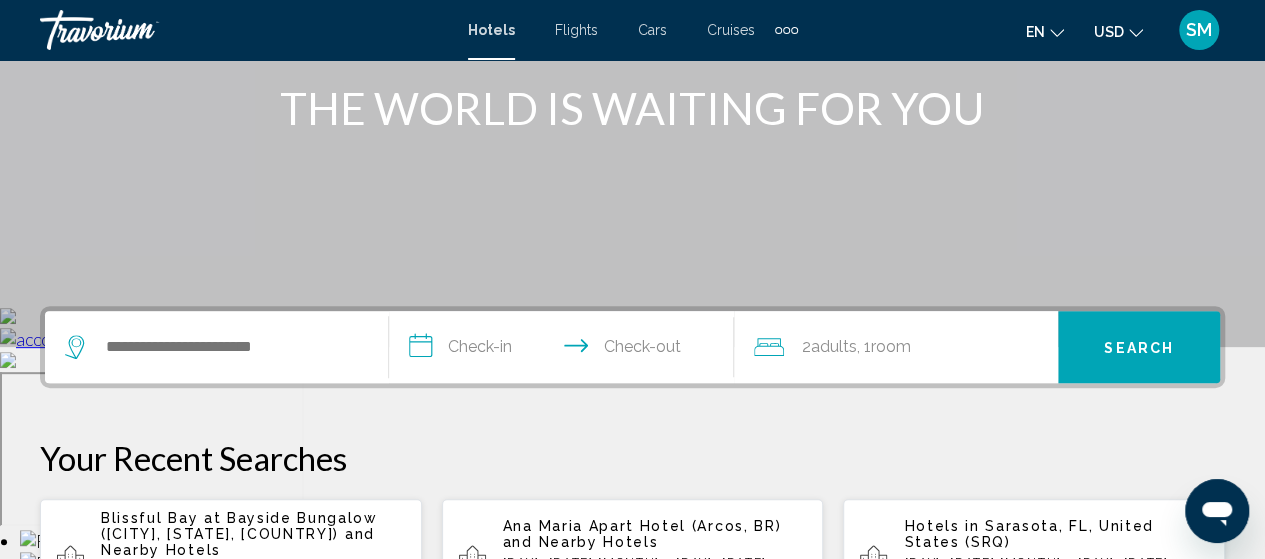 click at bounding box center (216, 347) 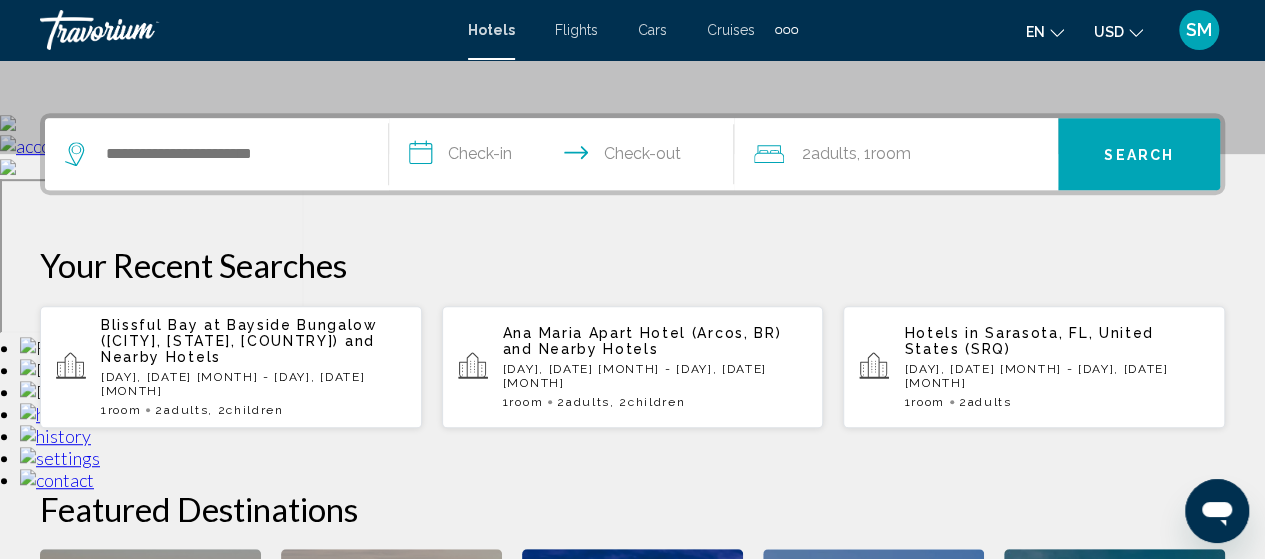 scroll, scrollTop: 494, scrollLeft: 0, axis: vertical 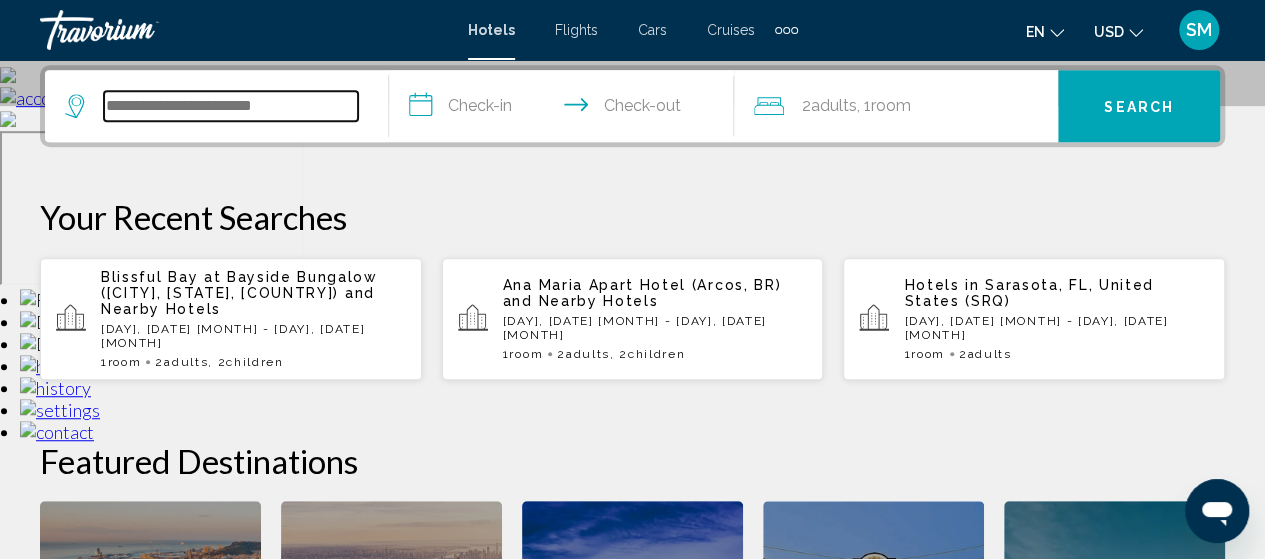 click at bounding box center [231, 106] 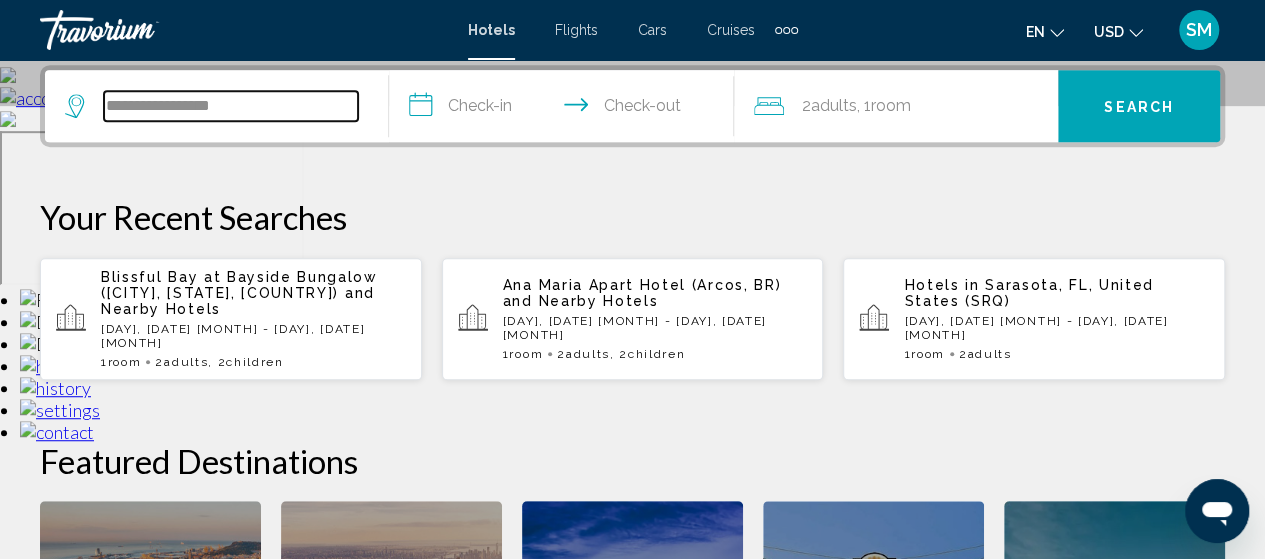 click on "**********" at bounding box center (231, 106) 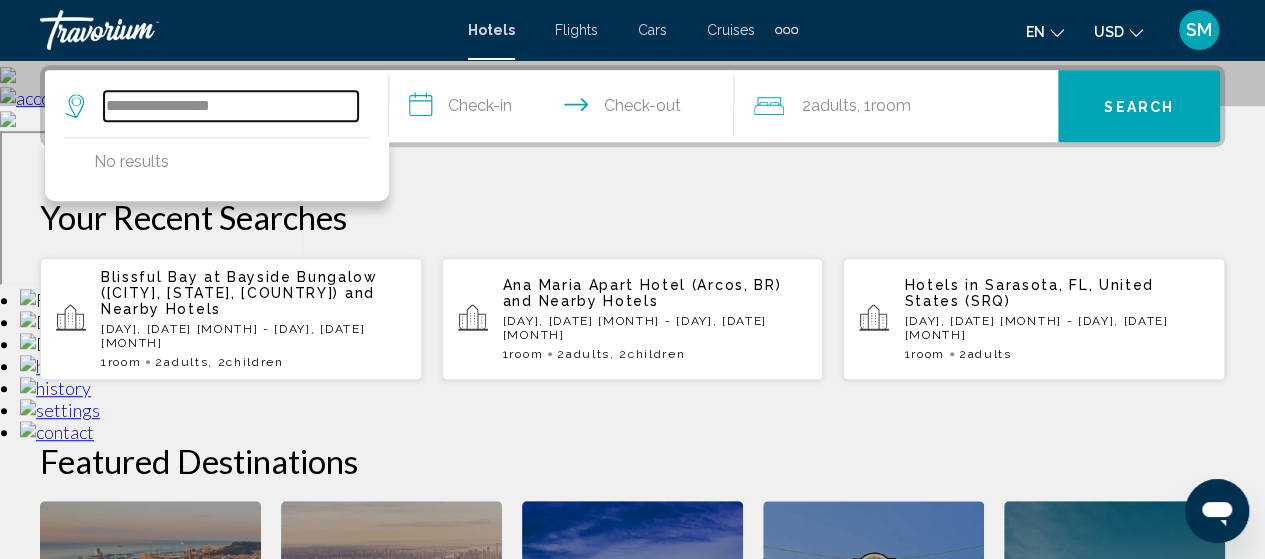 drag, startPoint x: 251, startPoint y: 100, endPoint x: 134, endPoint y: 105, distance: 117.10679 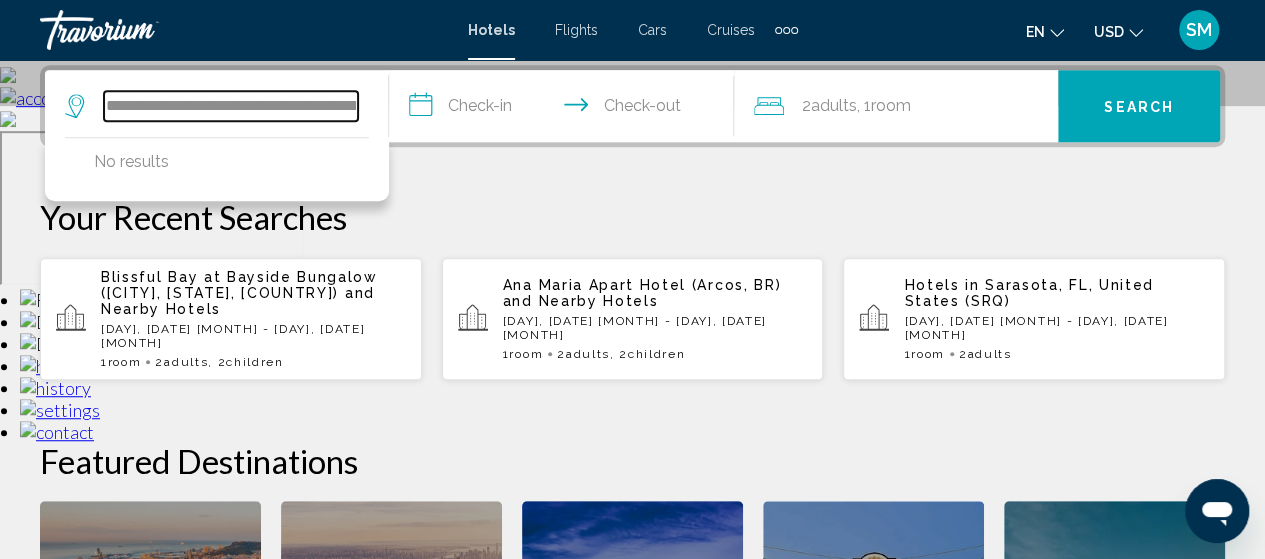 scroll, scrollTop: 0, scrollLeft: 110, axis: horizontal 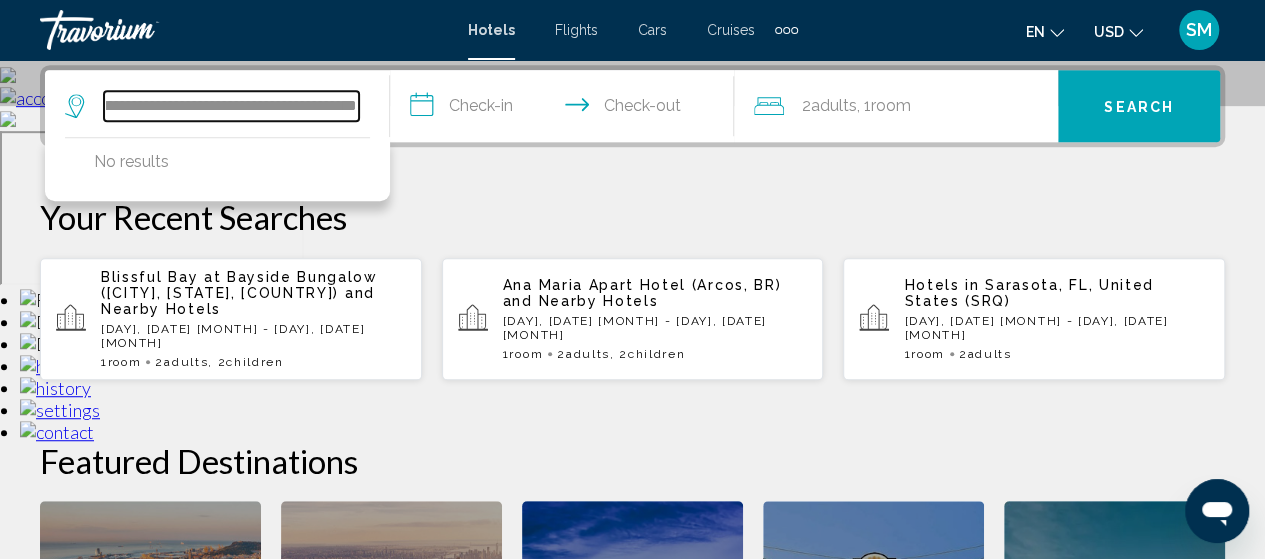 type on "**********" 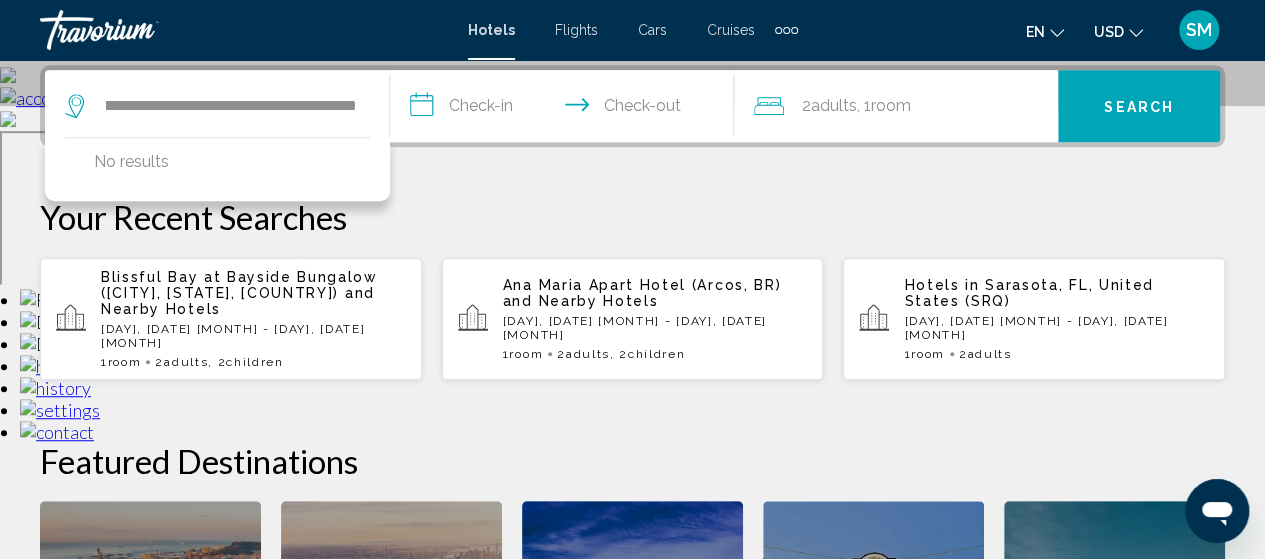 click on "Your Recent Searches" at bounding box center [632, 217] 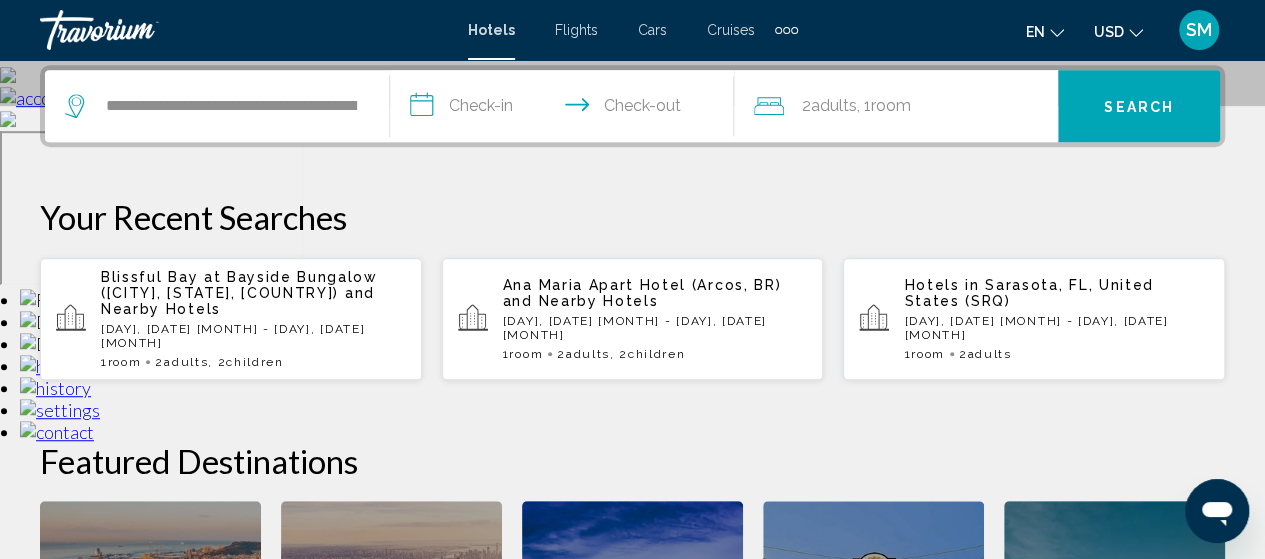 click on "**********" at bounding box center [566, 109] 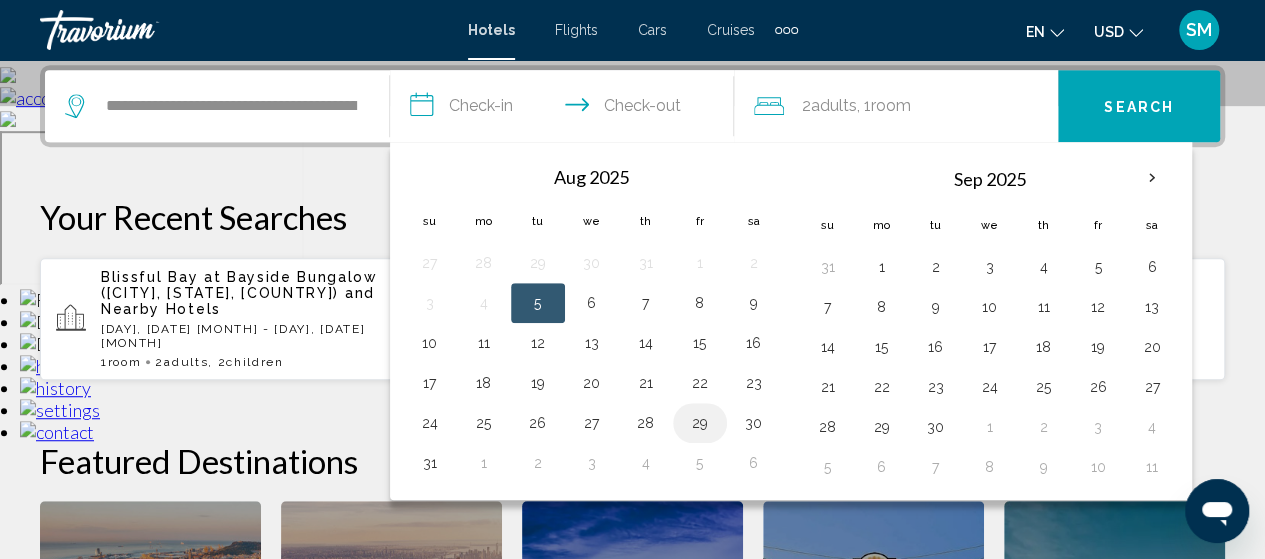 click on "29" at bounding box center [700, 423] 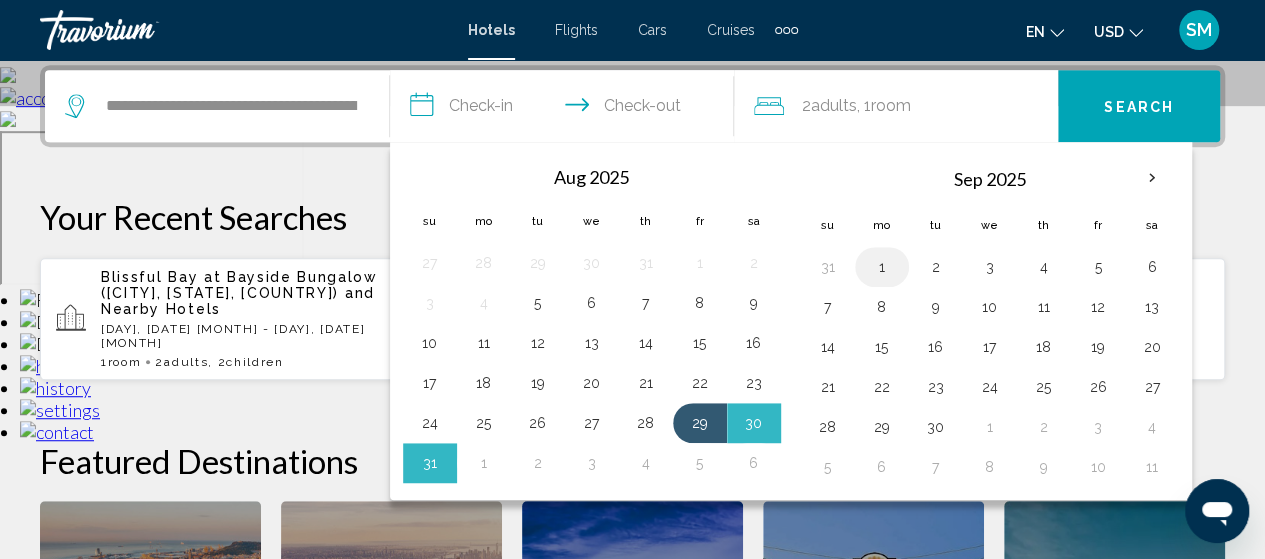 click on "1" at bounding box center [882, 267] 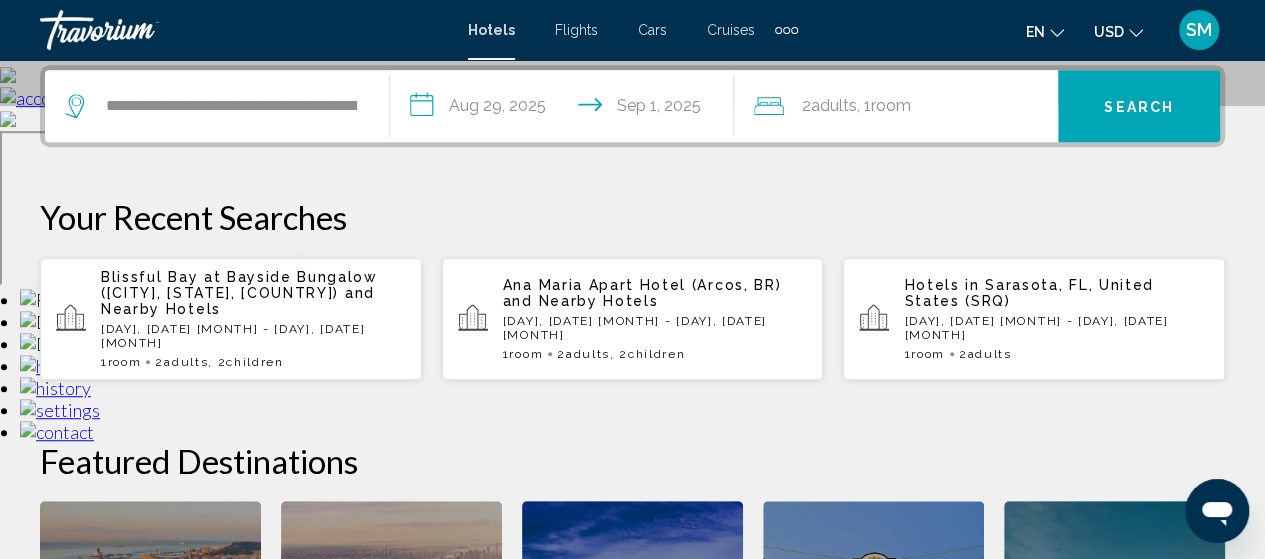 click on "2  Adult Adults , 1  Room rooms" 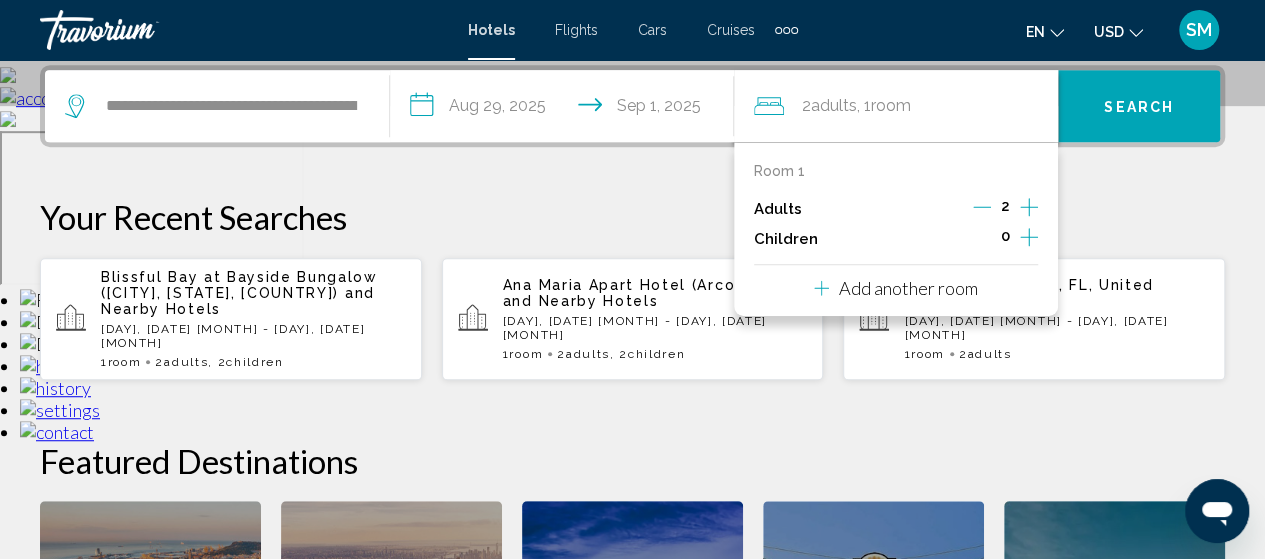 click 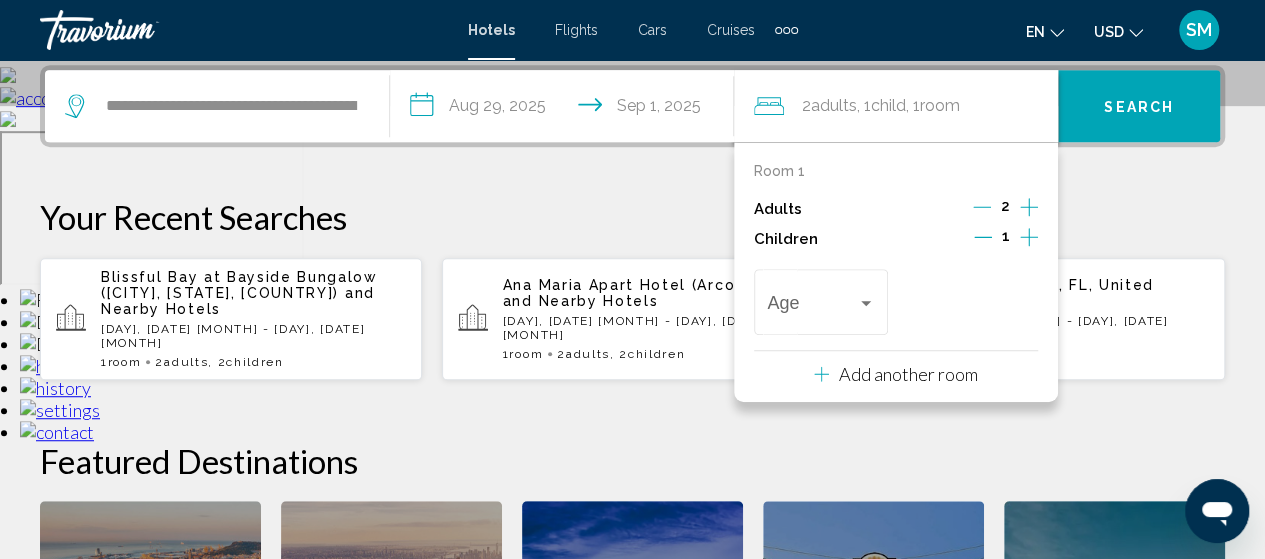 click 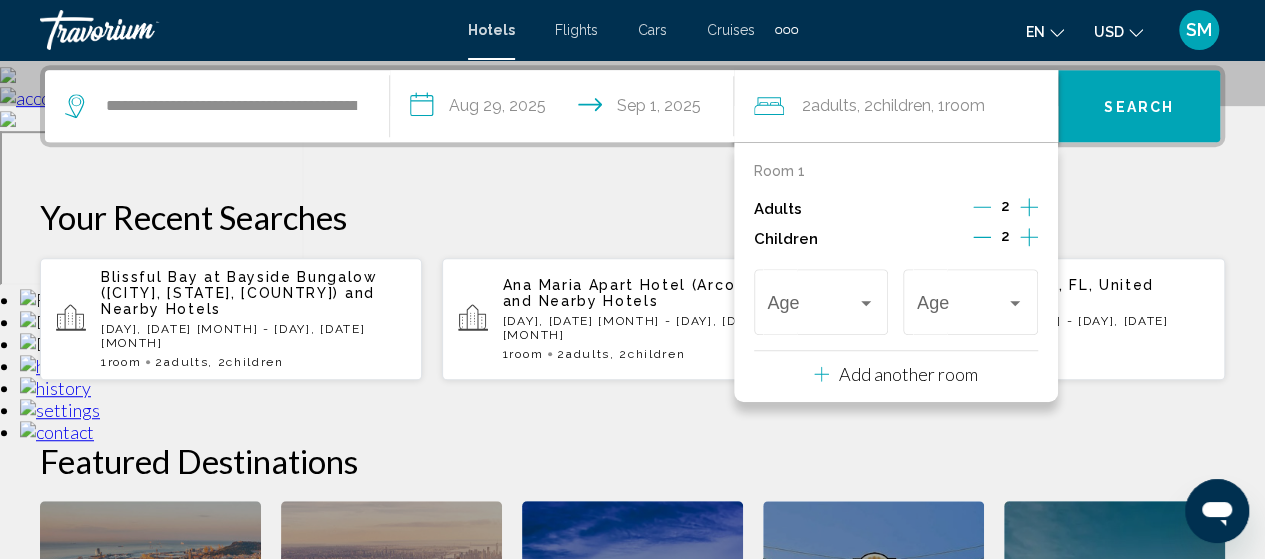 click 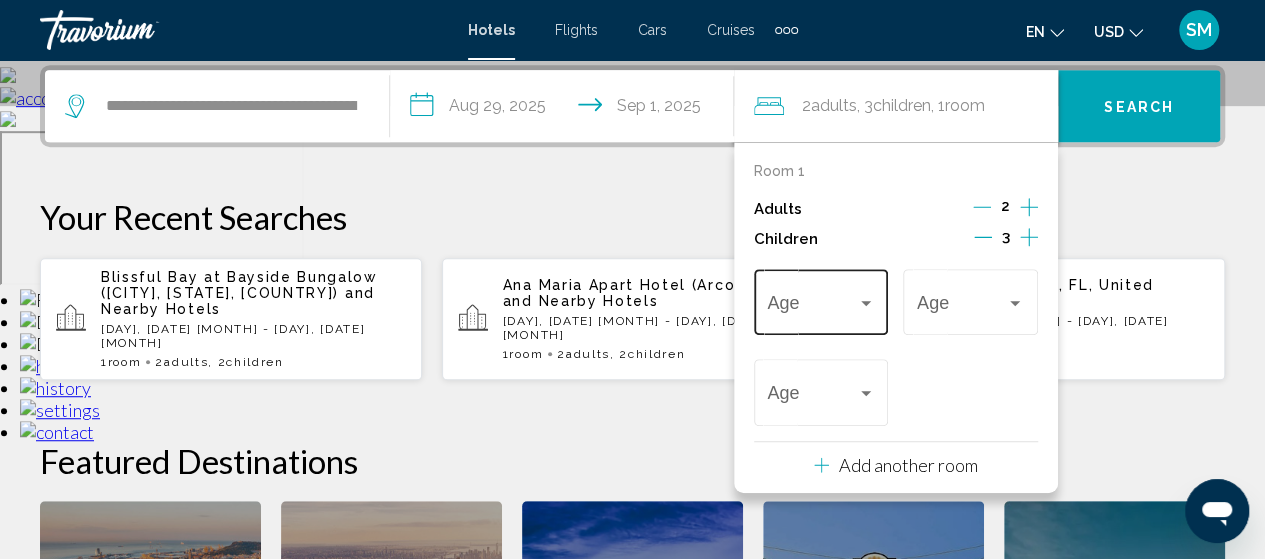 click on "Age" at bounding box center (821, 299) 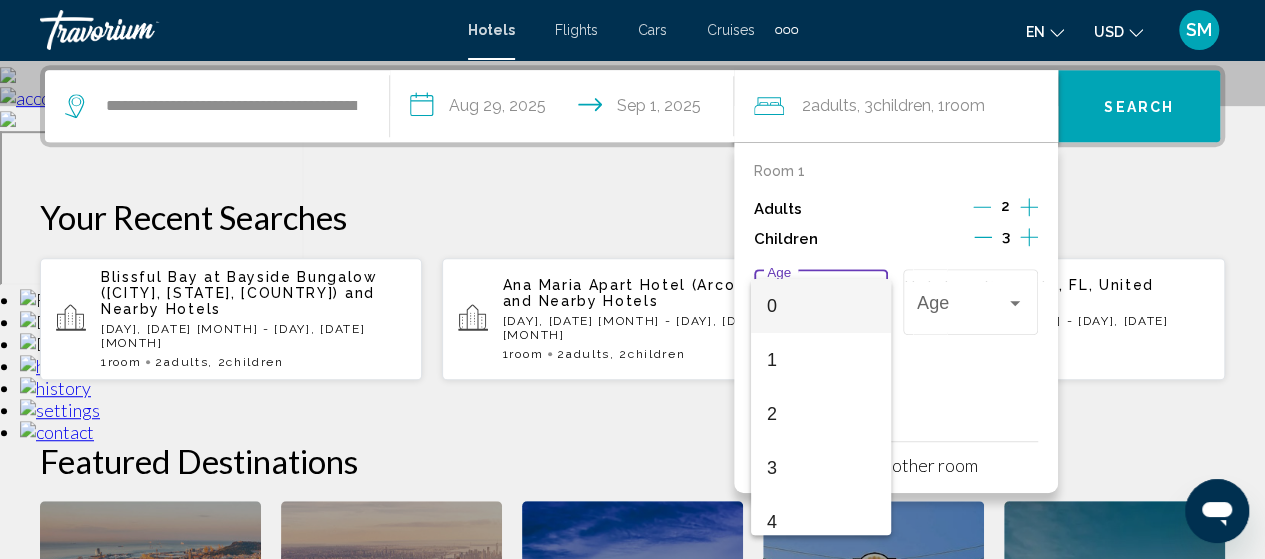 click at bounding box center (632, 279) 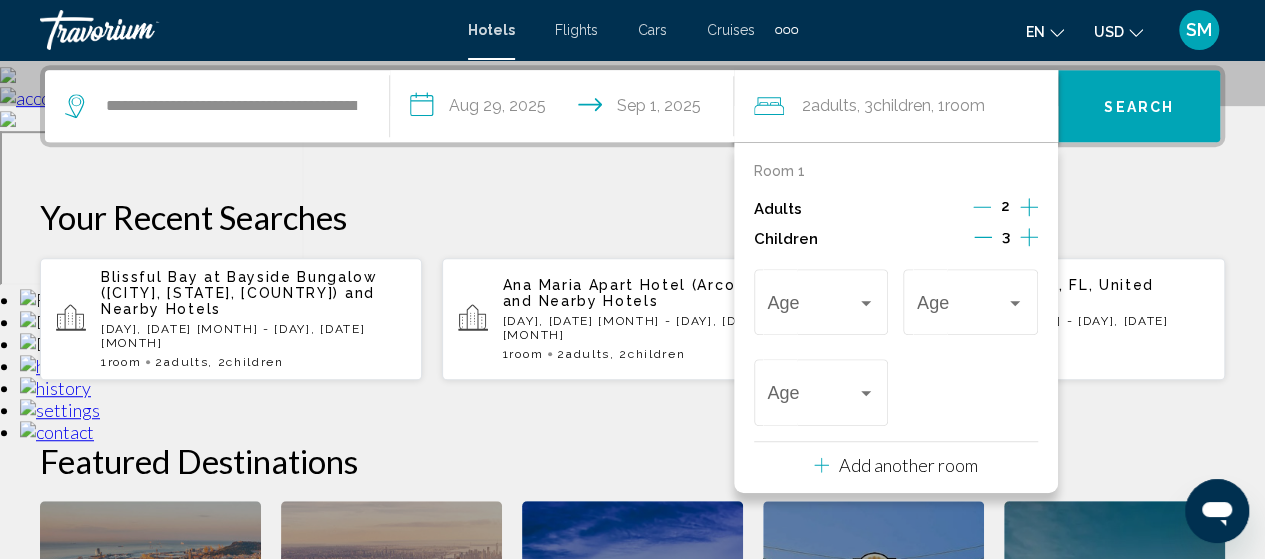 click 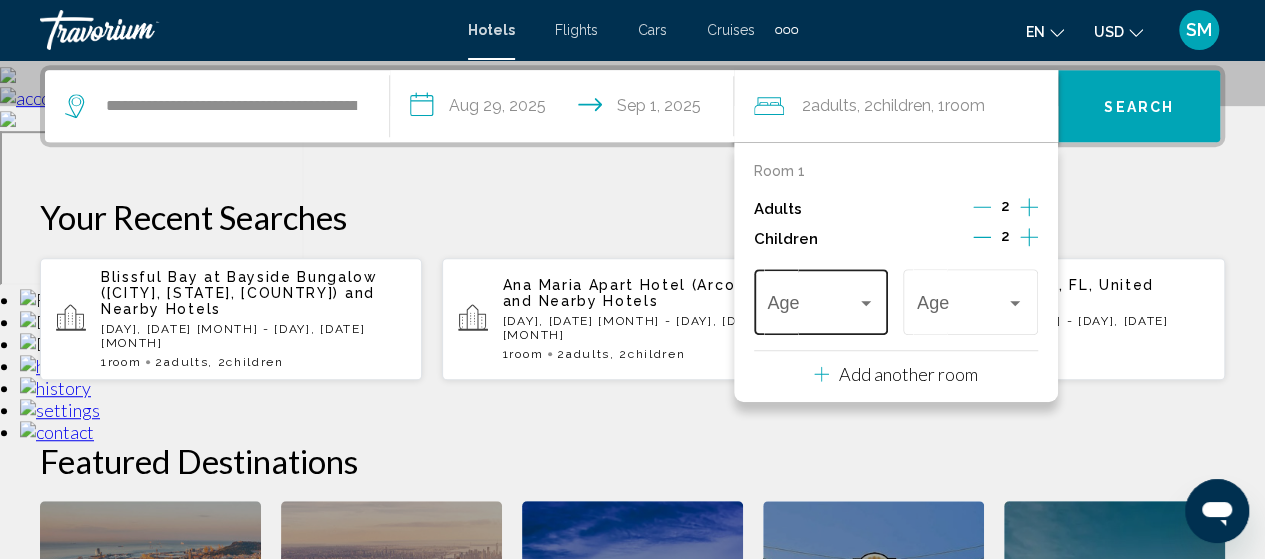 click on "Age" at bounding box center [821, 299] 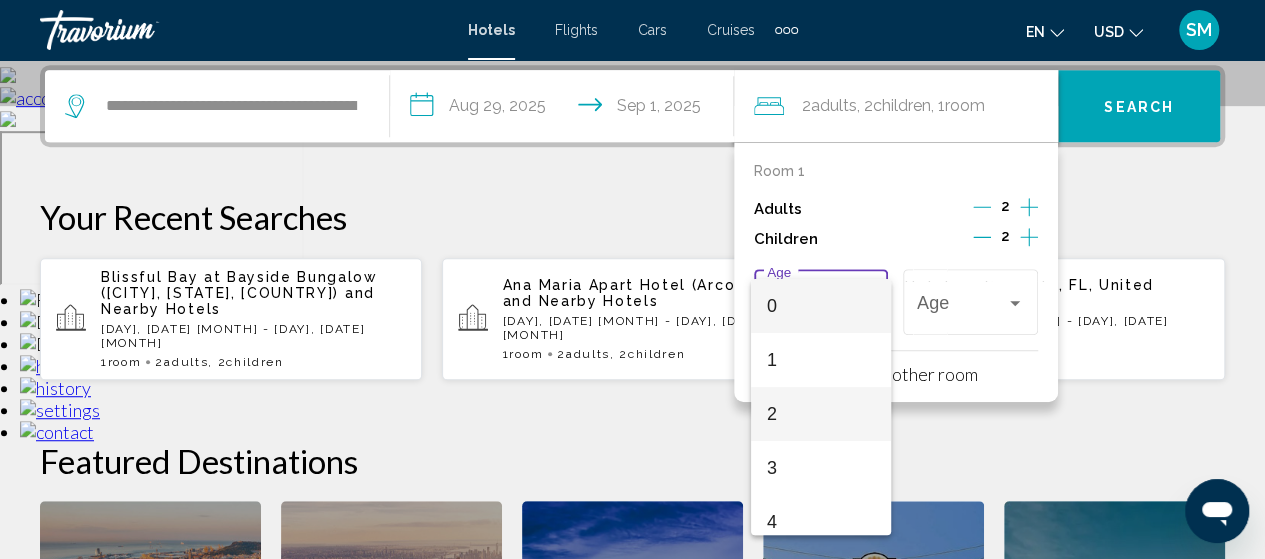 click on "2" at bounding box center (821, 414) 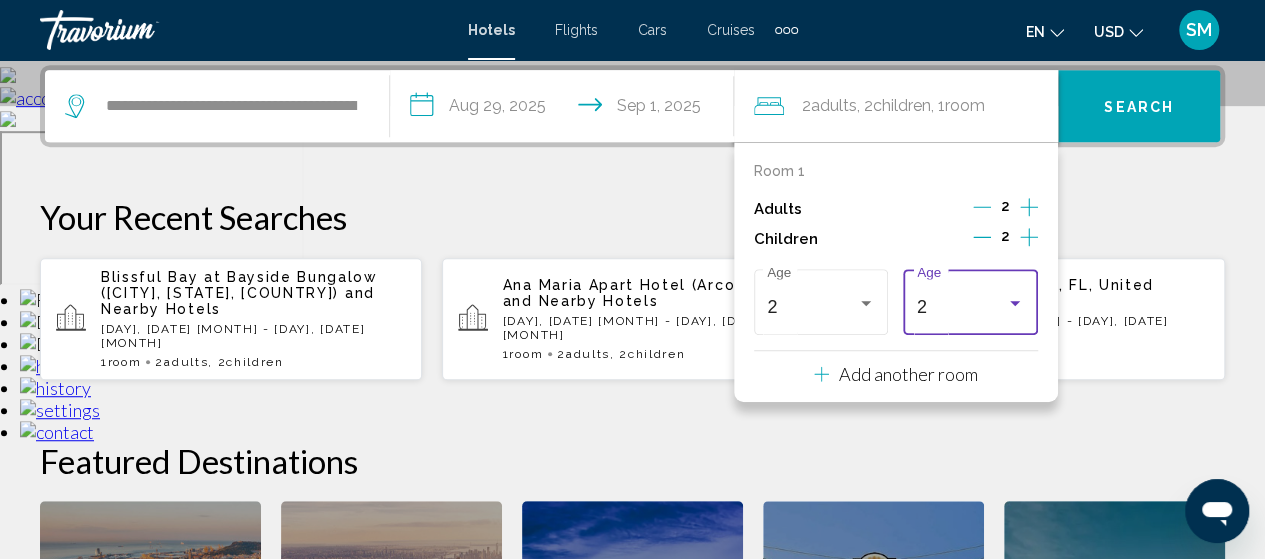 click on "2 Age" at bounding box center [971, 299] 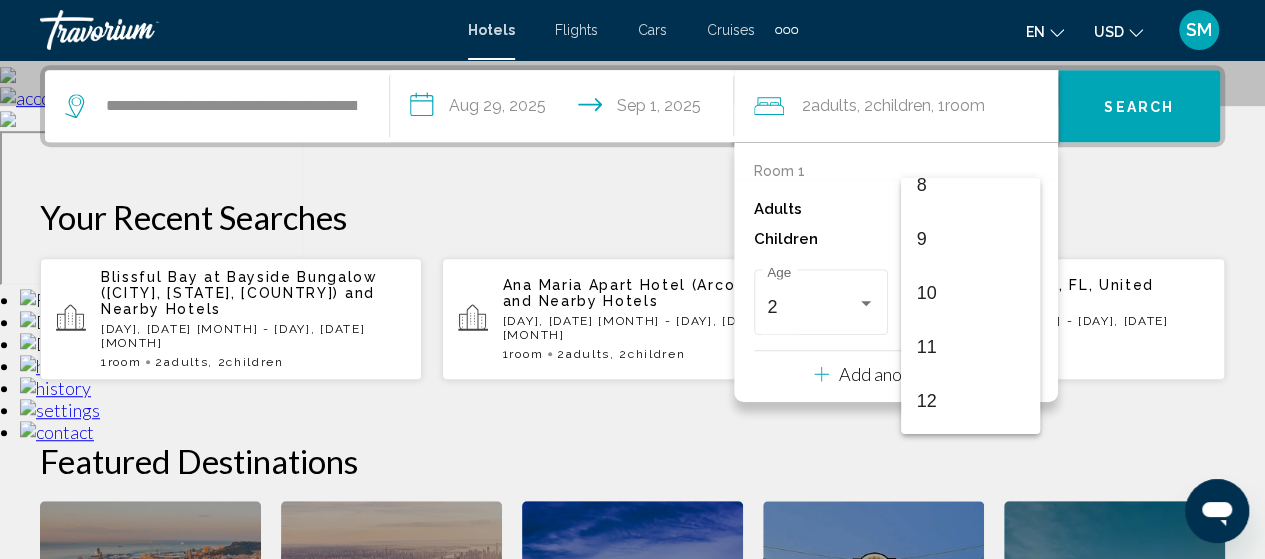 scroll, scrollTop: 453, scrollLeft: 0, axis: vertical 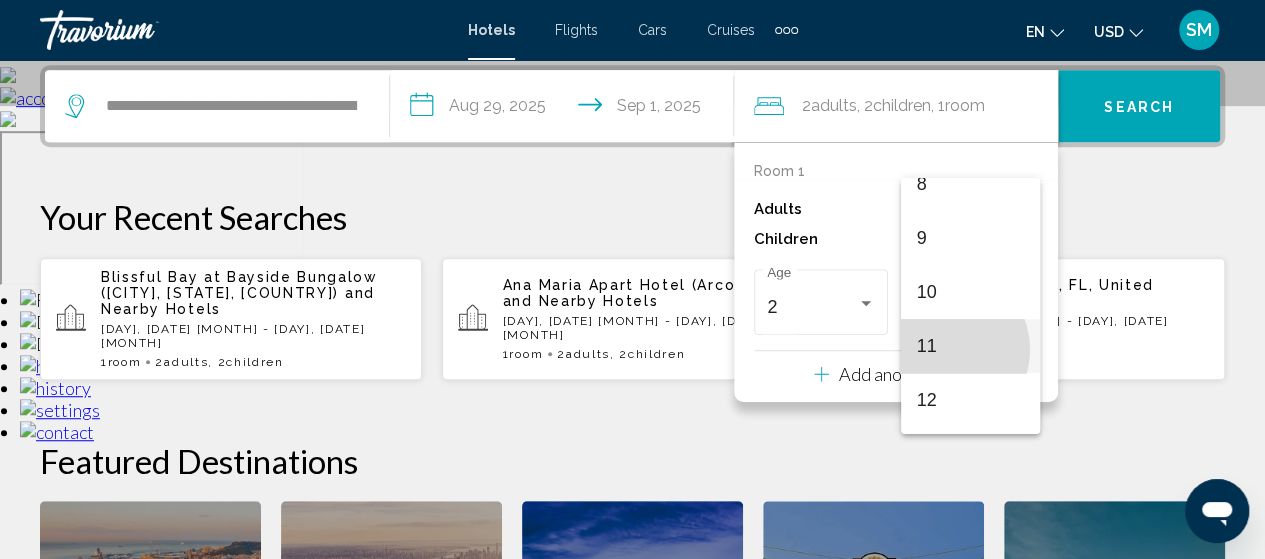 click on "11" at bounding box center (971, 346) 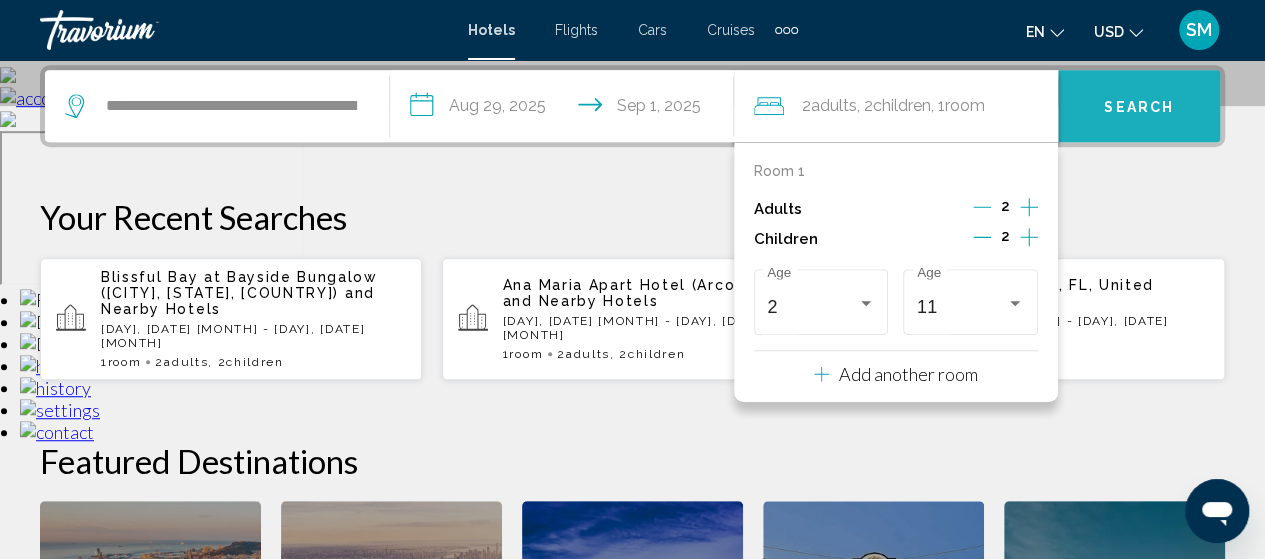 click on "Search" at bounding box center [1139, 106] 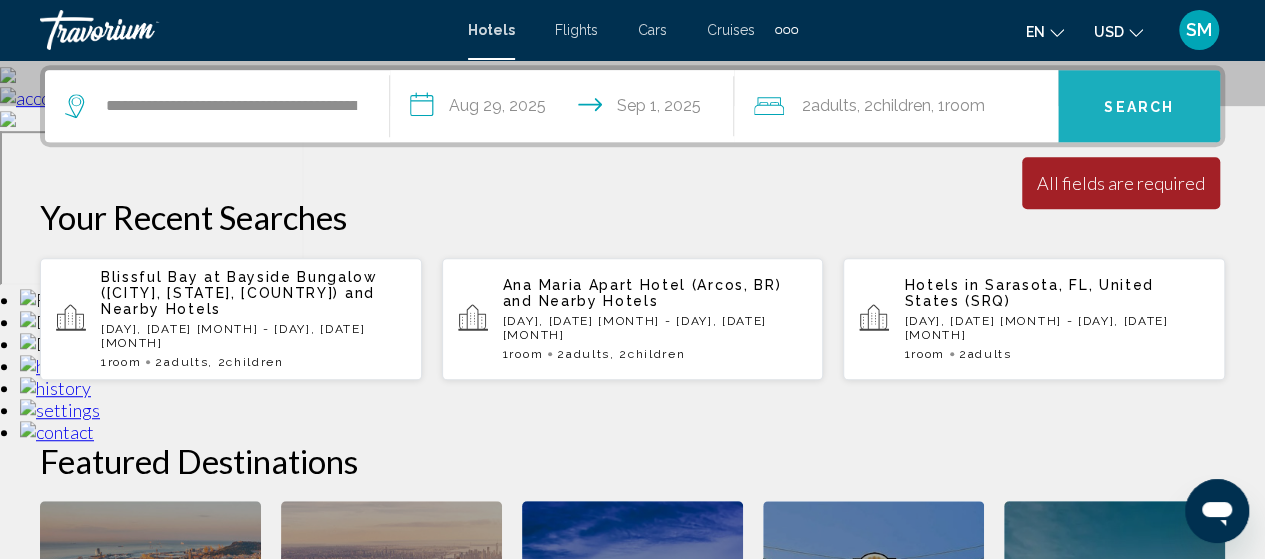 click on "Search" at bounding box center (1139, 107) 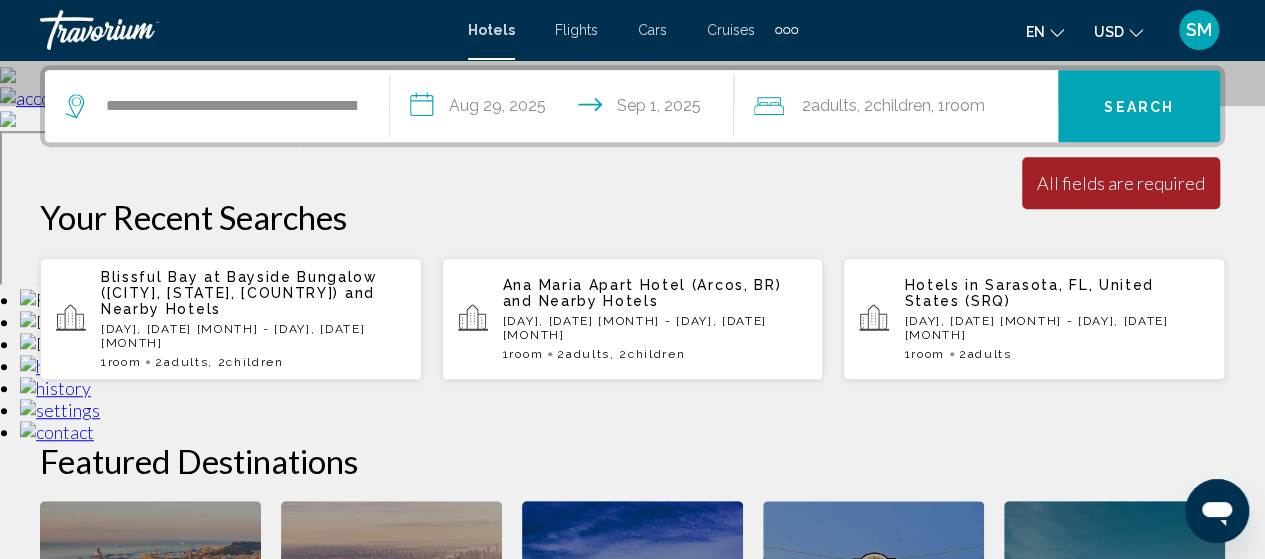 click on "Search" at bounding box center [1139, 107] 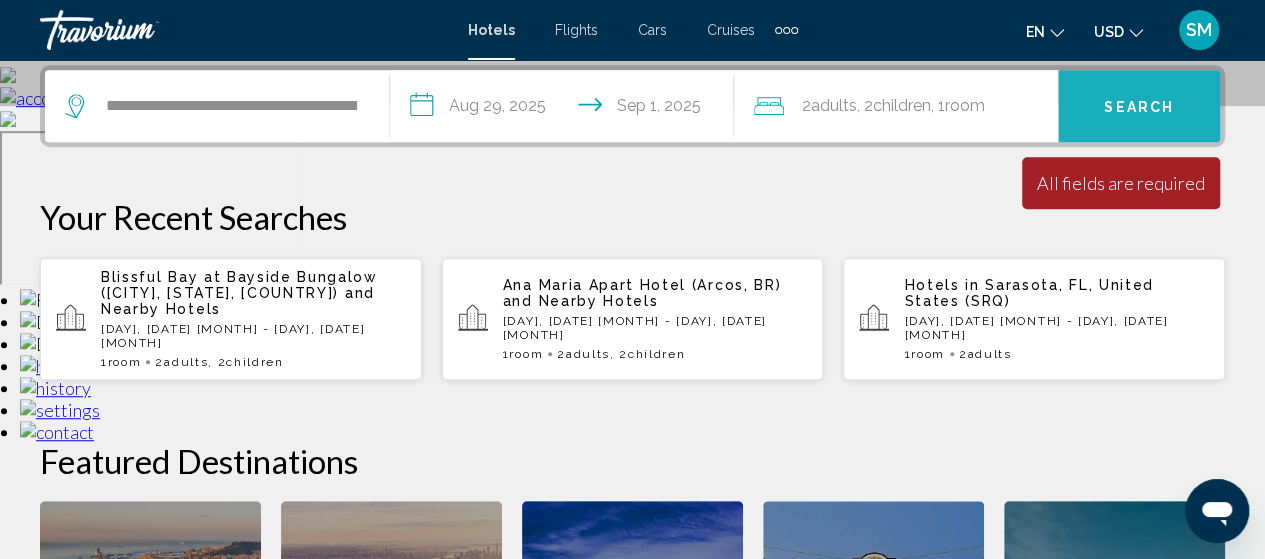 click on "Search" at bounding box center [1139, 106] 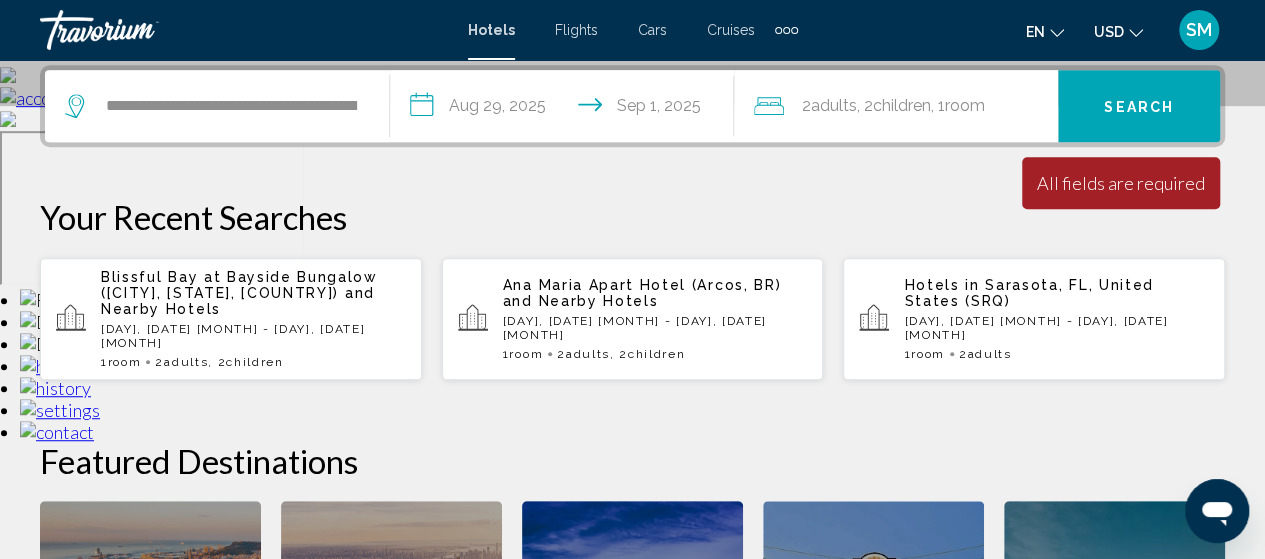 click on "Children" 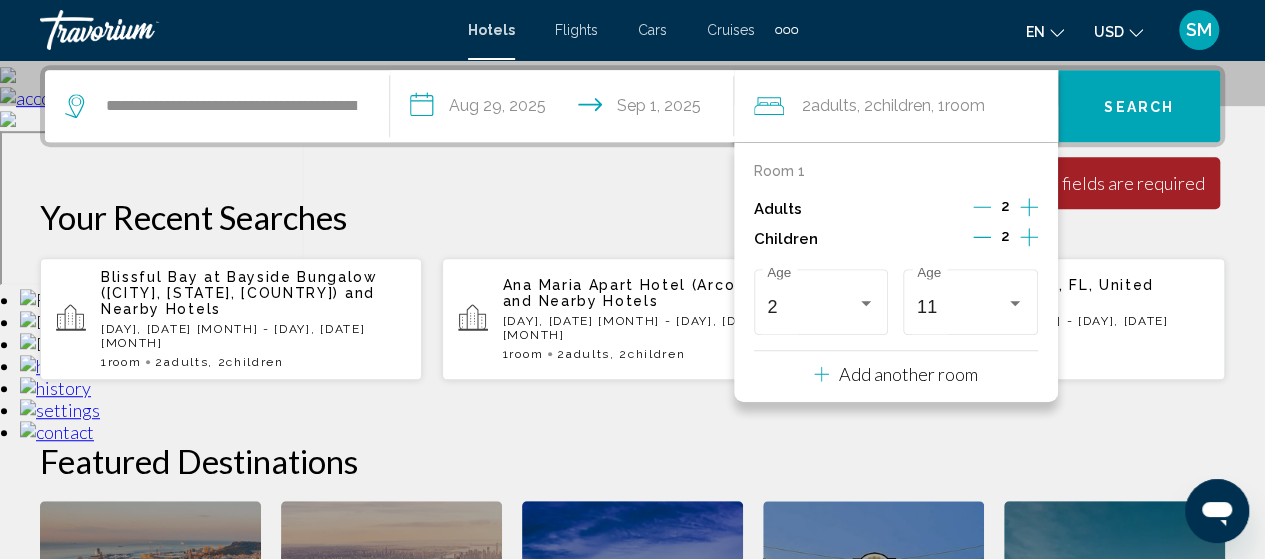 click on "Your Recent Searches" at bounding box center (632, 217) 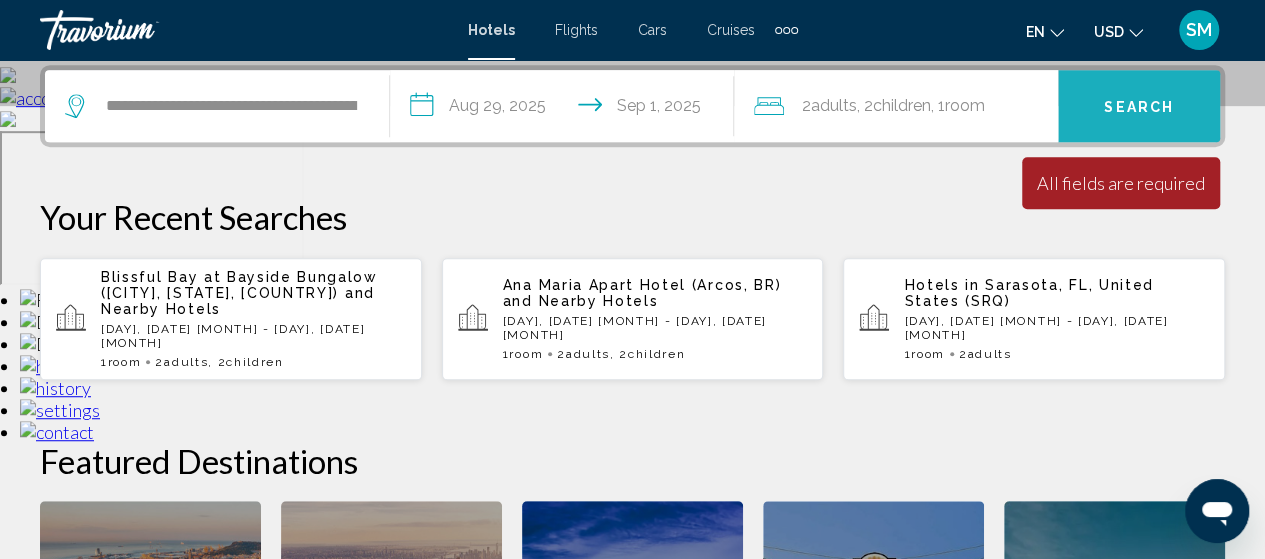 click on "Search" at bounding box center [1139, 106] 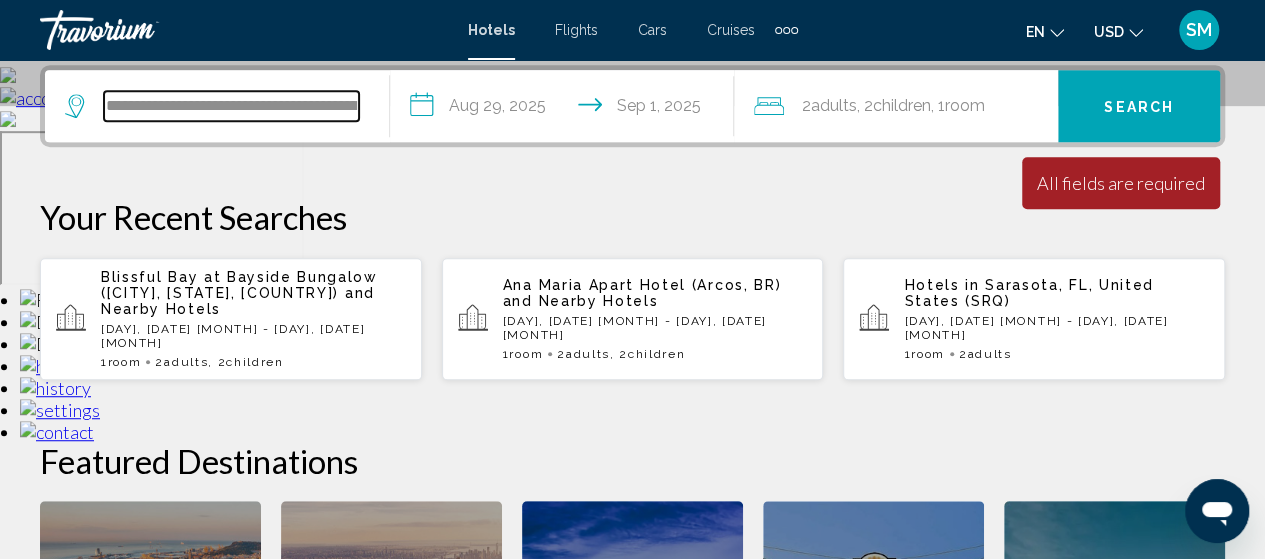 click on "**********" at bounding box center (231, 106) 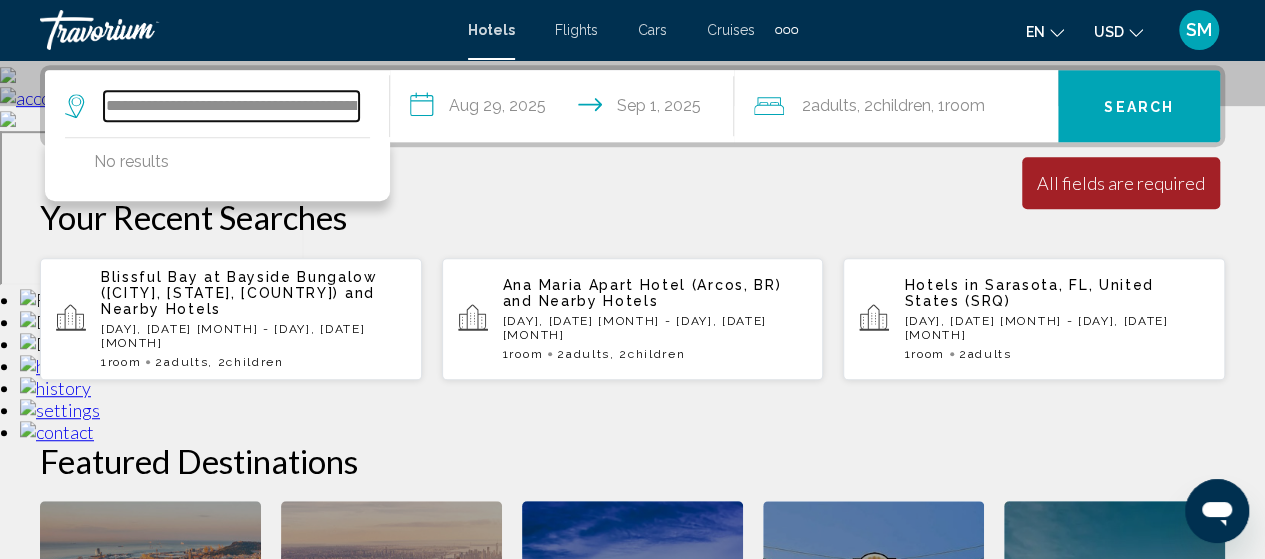 click on "**********" at bounding box center (231, 106) 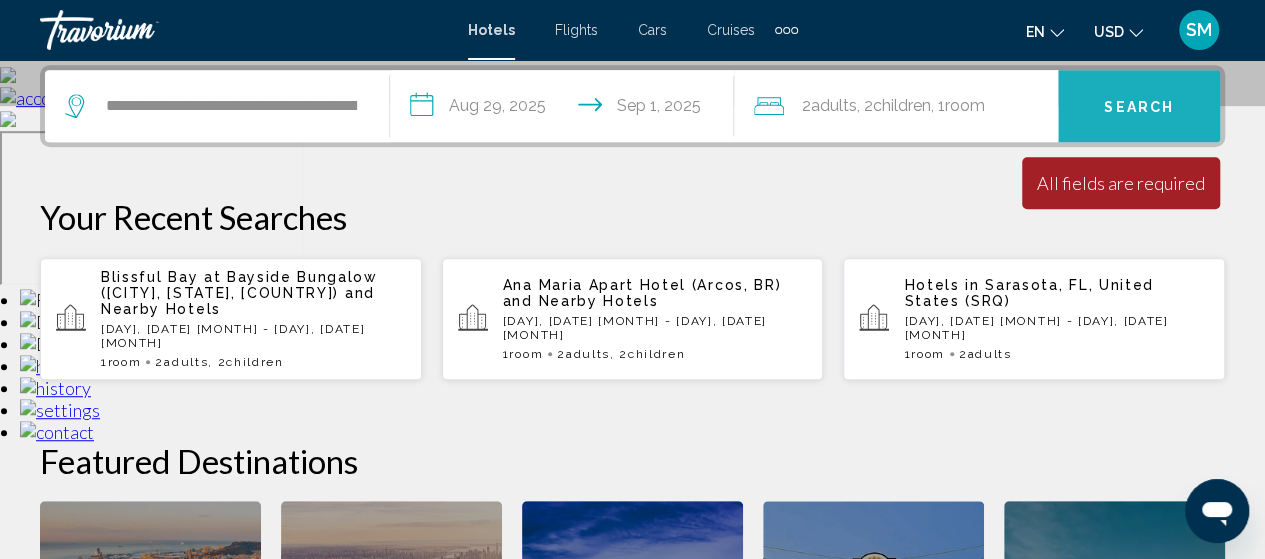 click on "Search" at bounding box center [1139, 107] 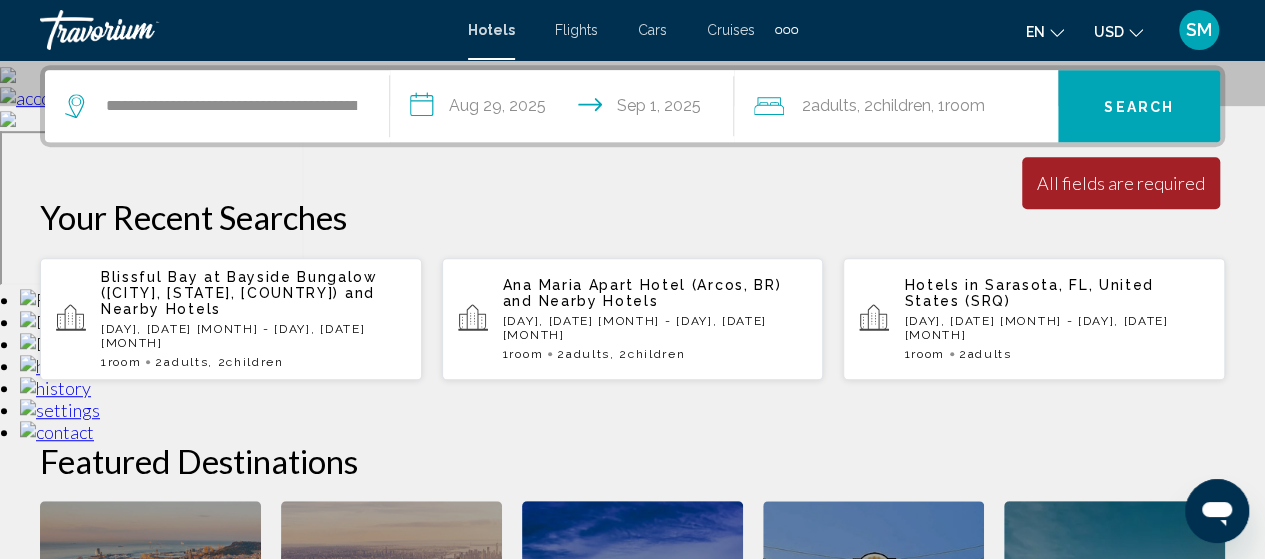 click on "**********" at bounding box center (217, 106) 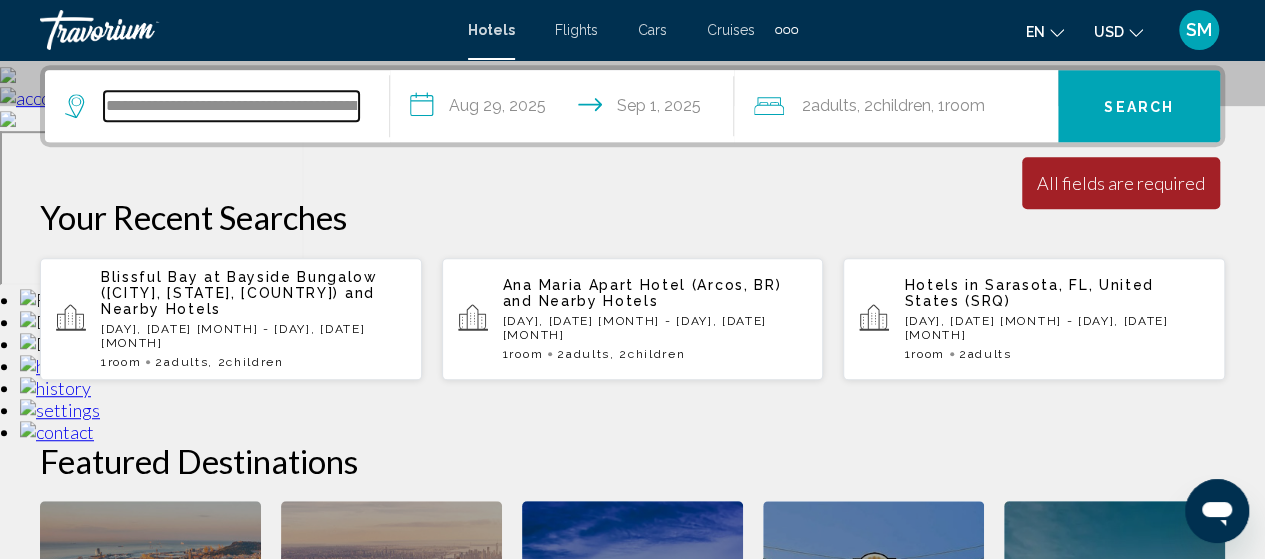 click on "**********" at bounding box center [231, 106] 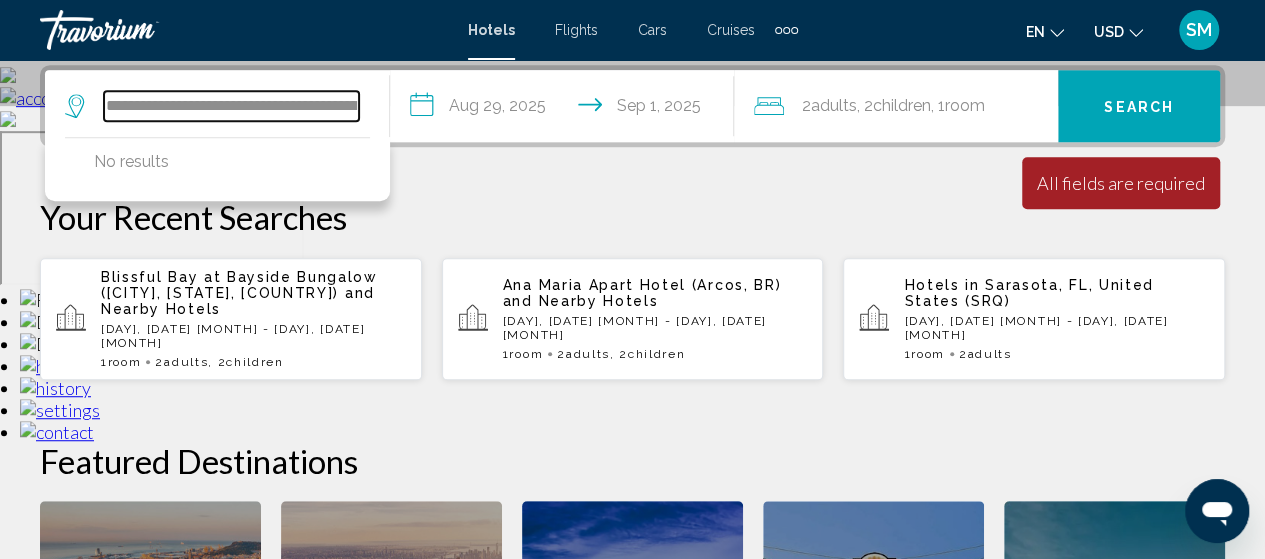 click on "**********" at bounding box center (231, 106) 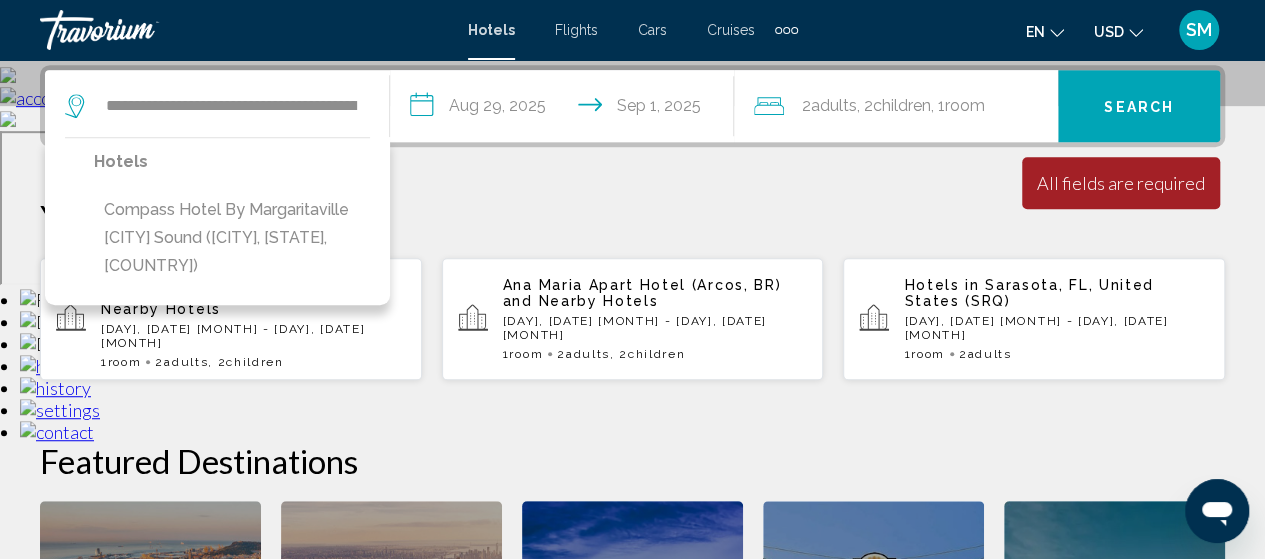 click on "Search" at bounding box center (1139, 106) 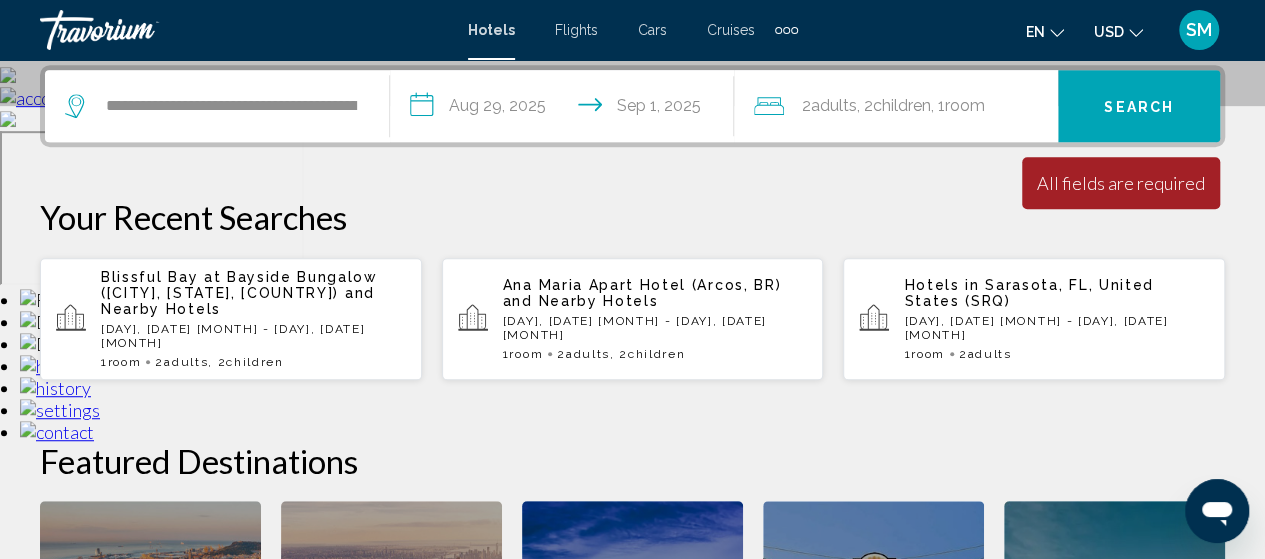 click on "Search" at bounding box center (1139, 106) 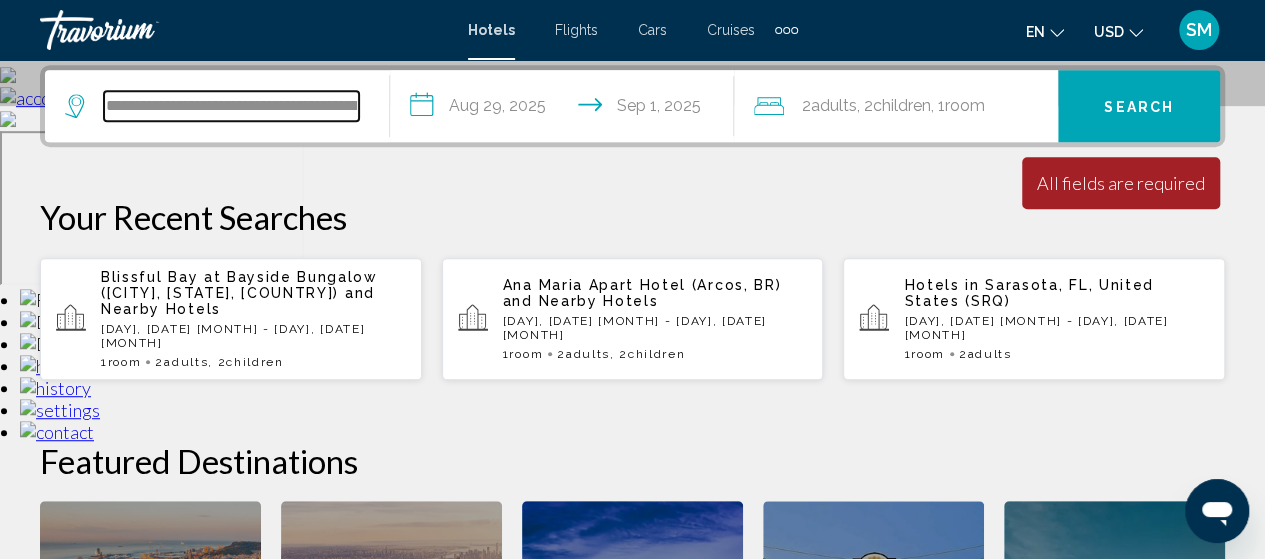 click on "**********" at bounding box center [231, 106] 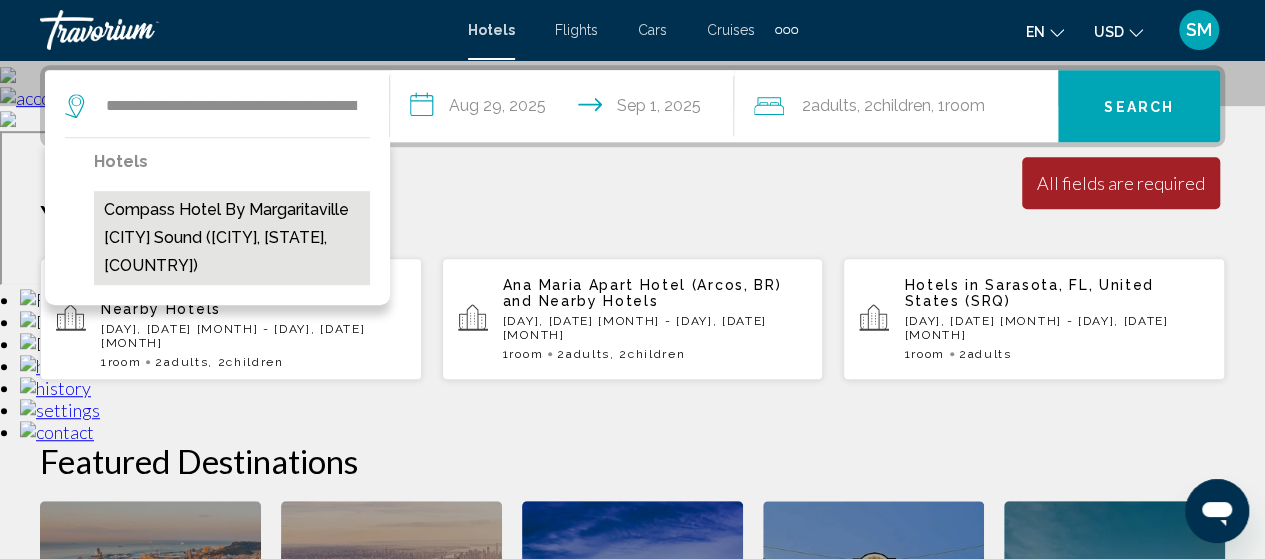 click on "Compass Hotel by Margaritaville [CITY] Sound ([CITY], [STATE], [COUNTRY])" at bounding box center [232, 238] 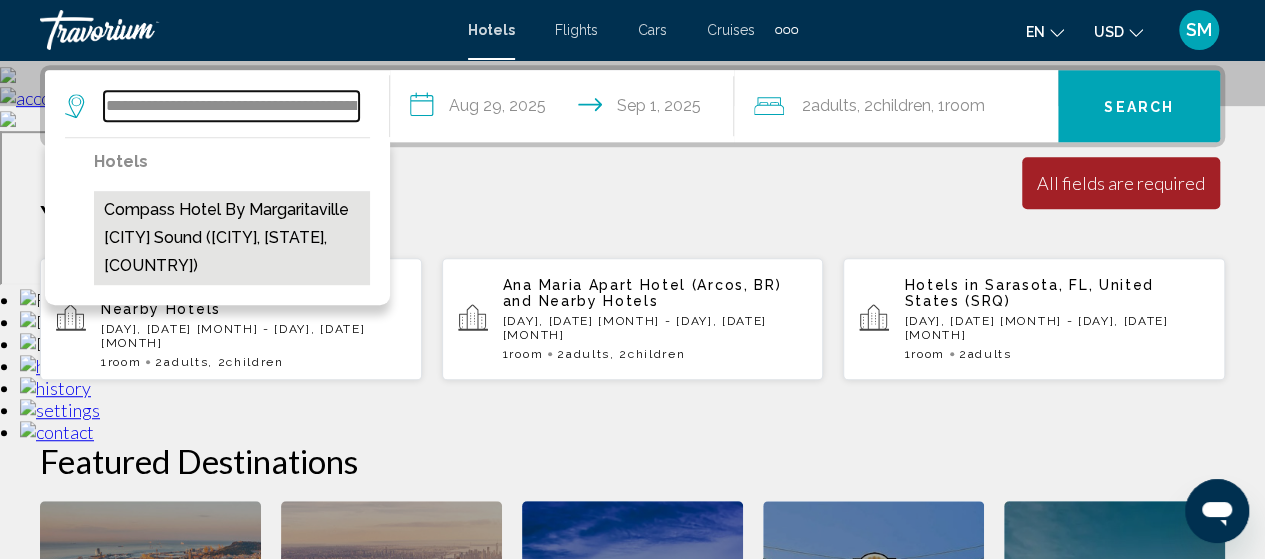 type on "**********" 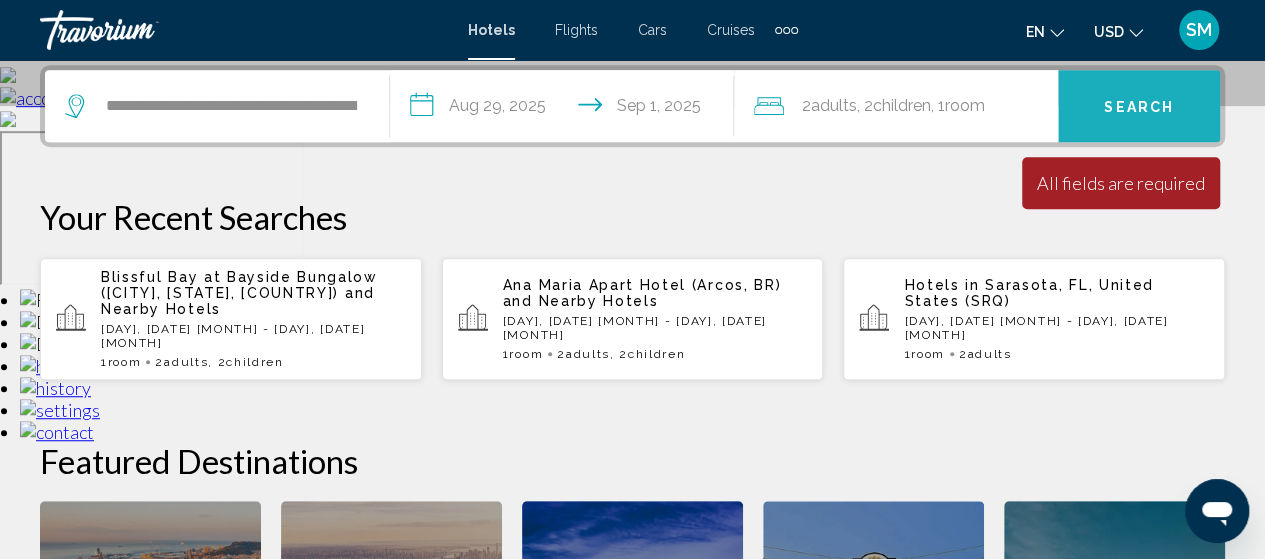 click on "Search" at bounding box center (1139, 106) 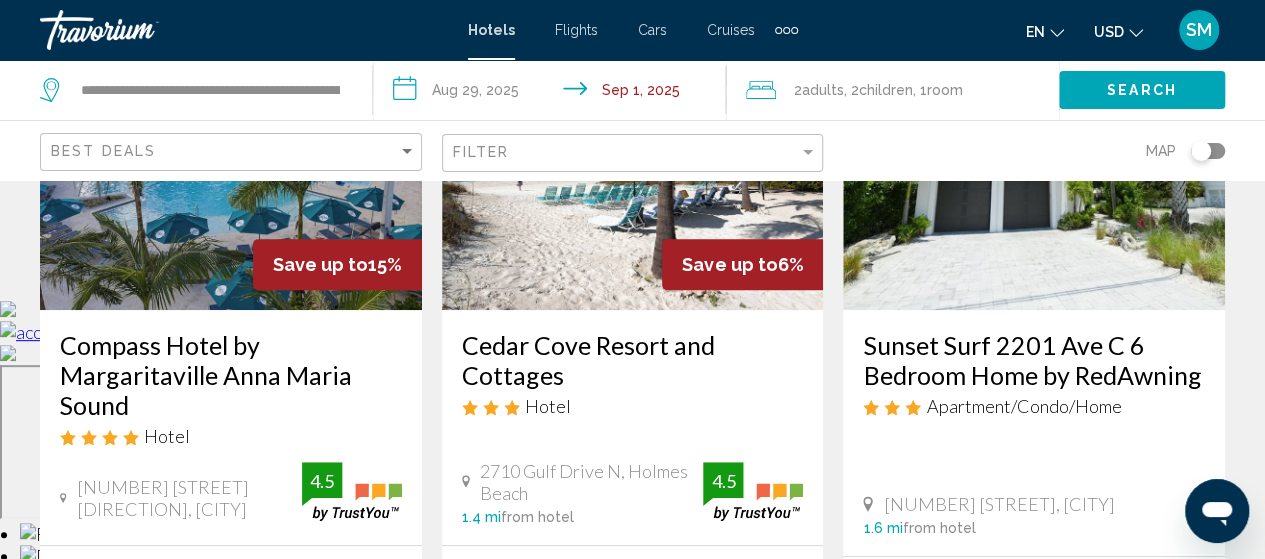 scroll, scrollTop: 266, scrollLeft: 0, axis: vertical 